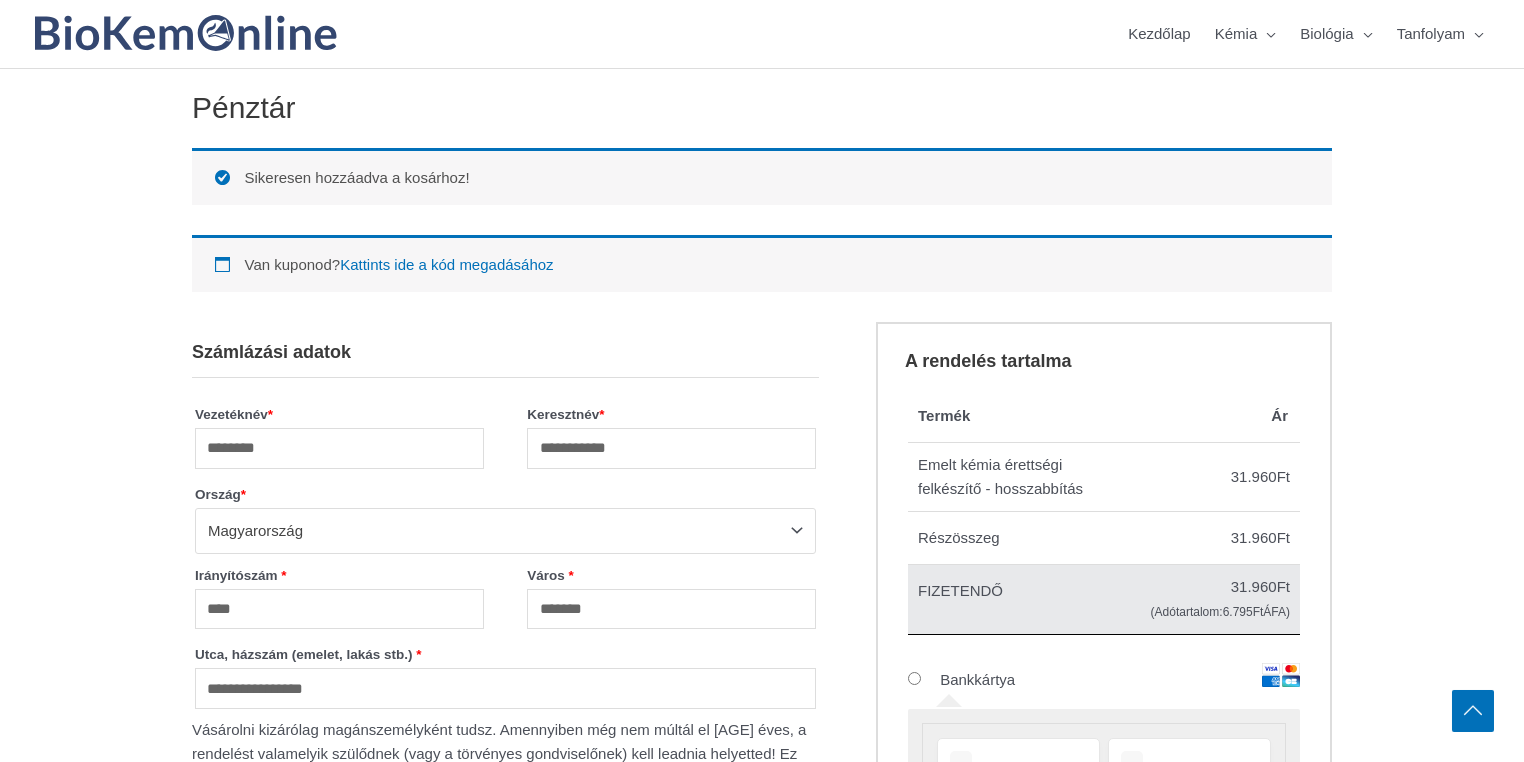 scroll, scrollTop: 560, scrollLeft: 0, axis: vertical 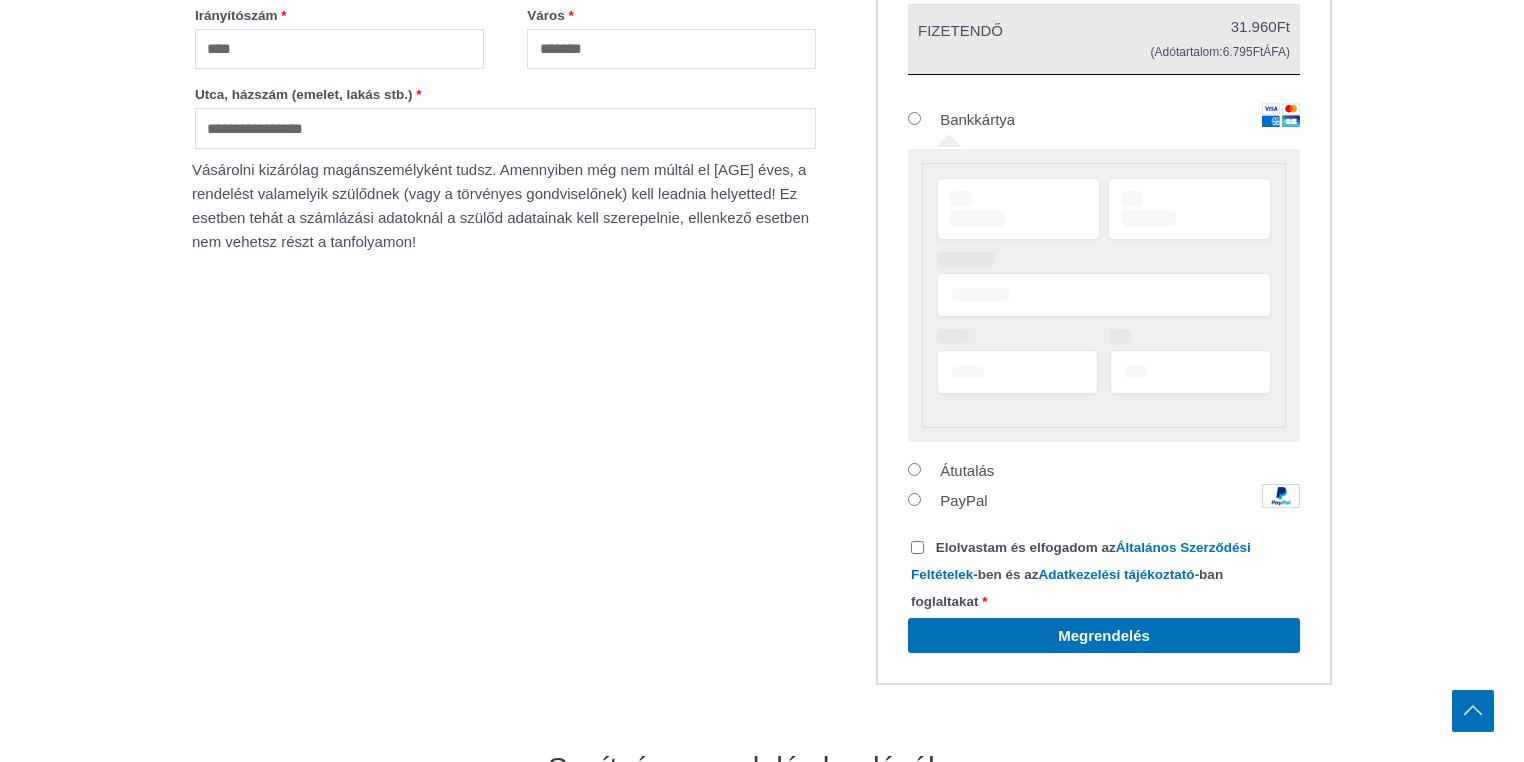 type on "**********" 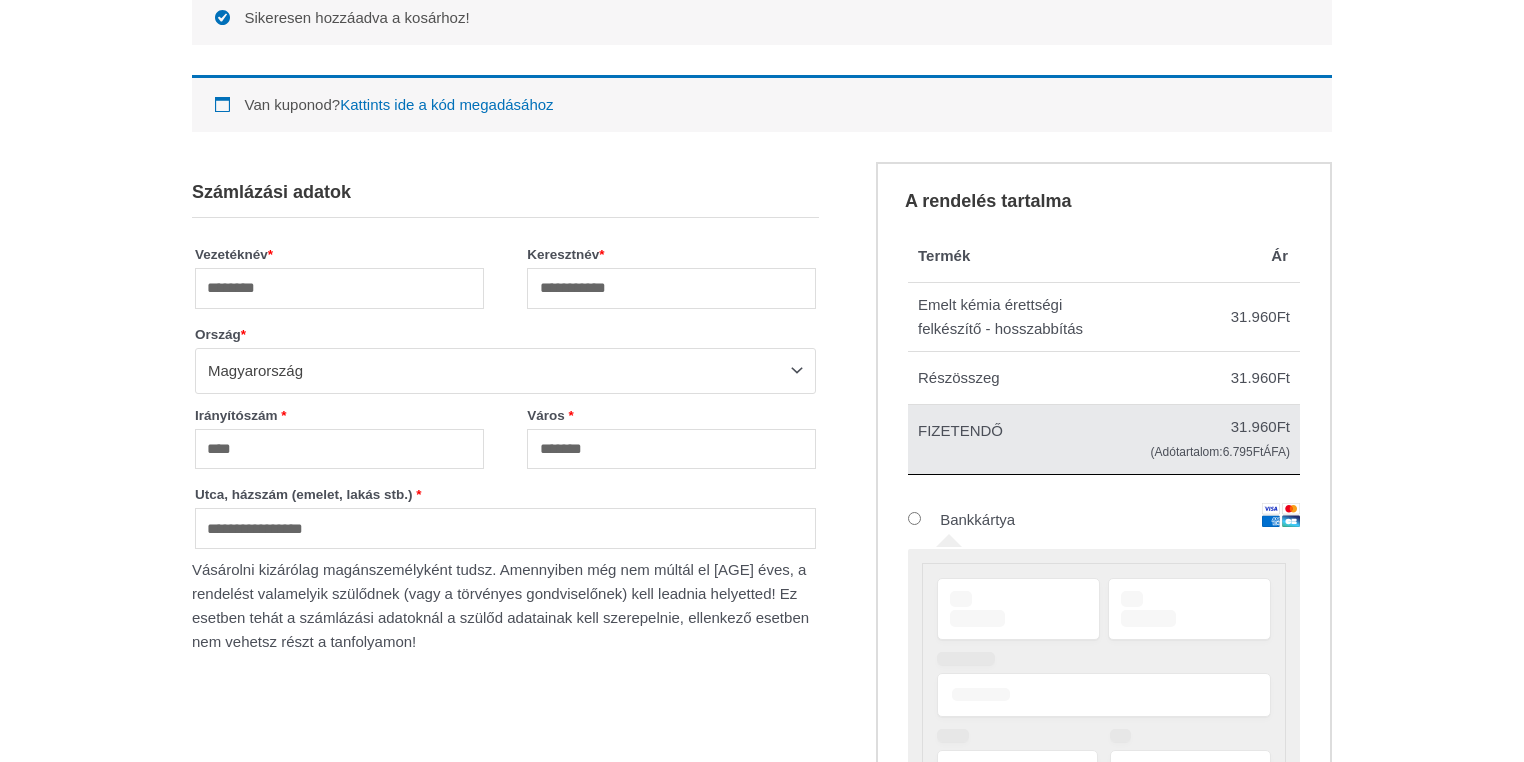 scroll, scrollTop: 0, scrollLeft: 0, axis: both 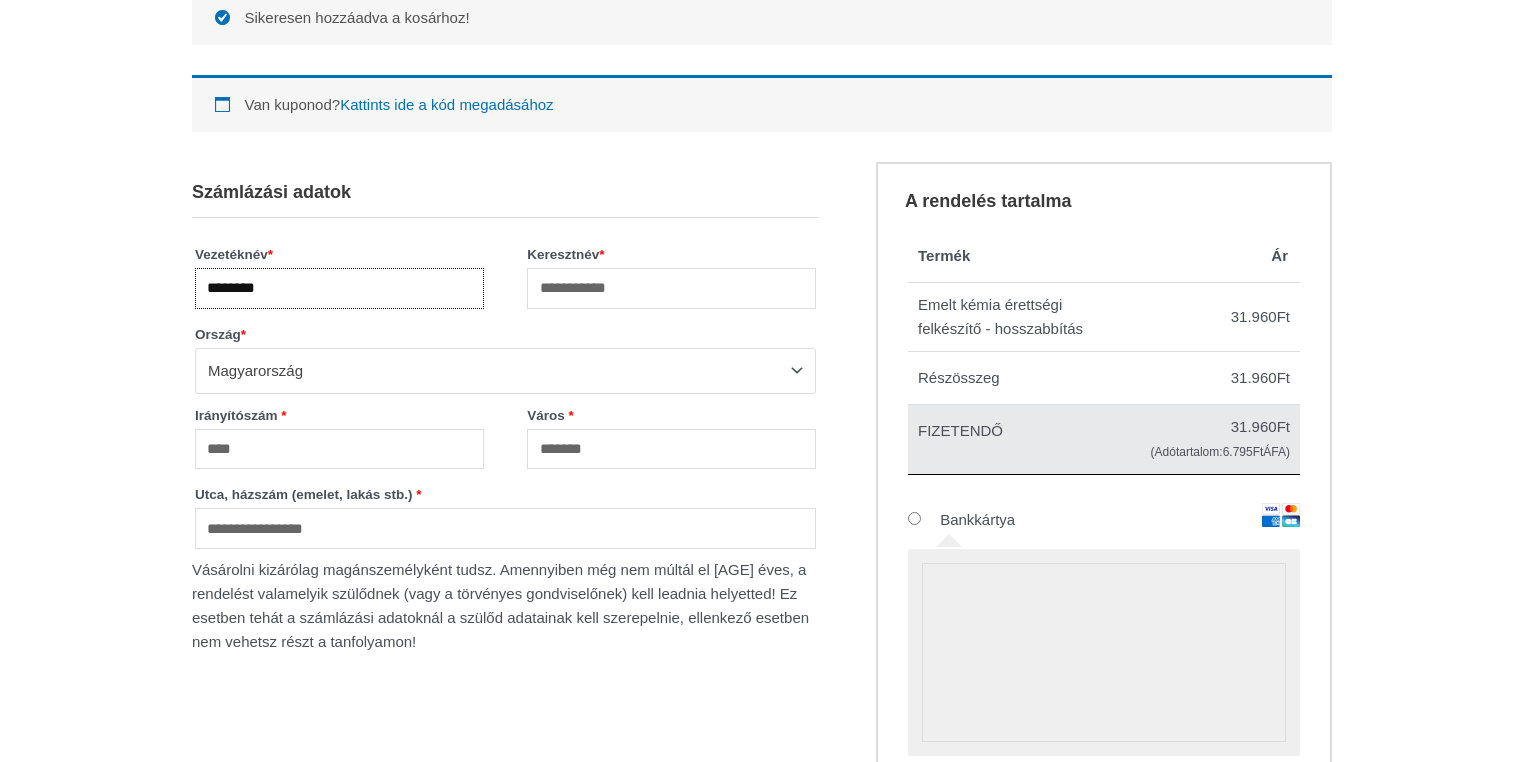 drag, startPoint x: 319, startPoint y: 294, endPoint x: 192, endPoint y: 295, distance: 127.00394 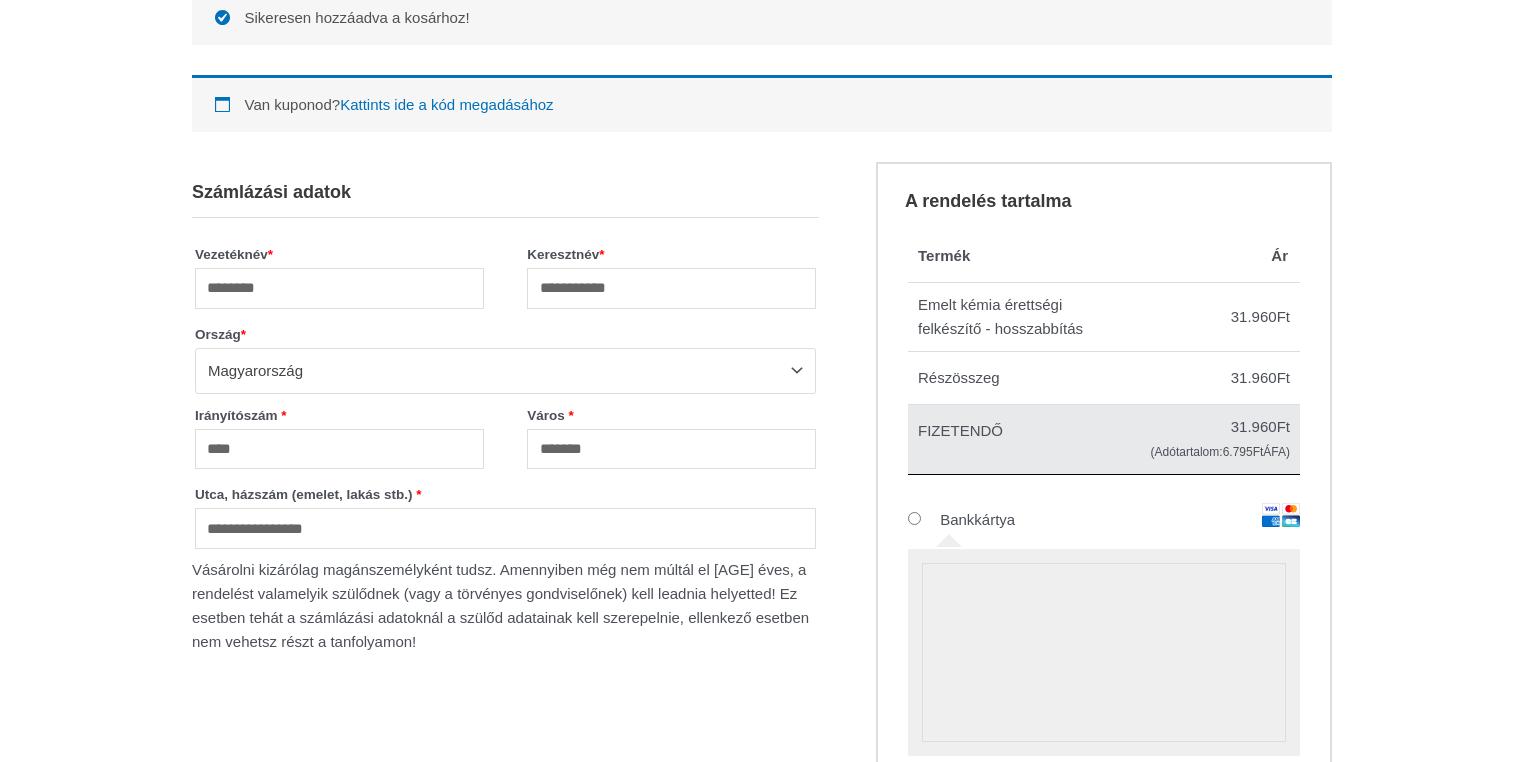 click on "Vezetéknév  *" at bounding box center [339, 254] 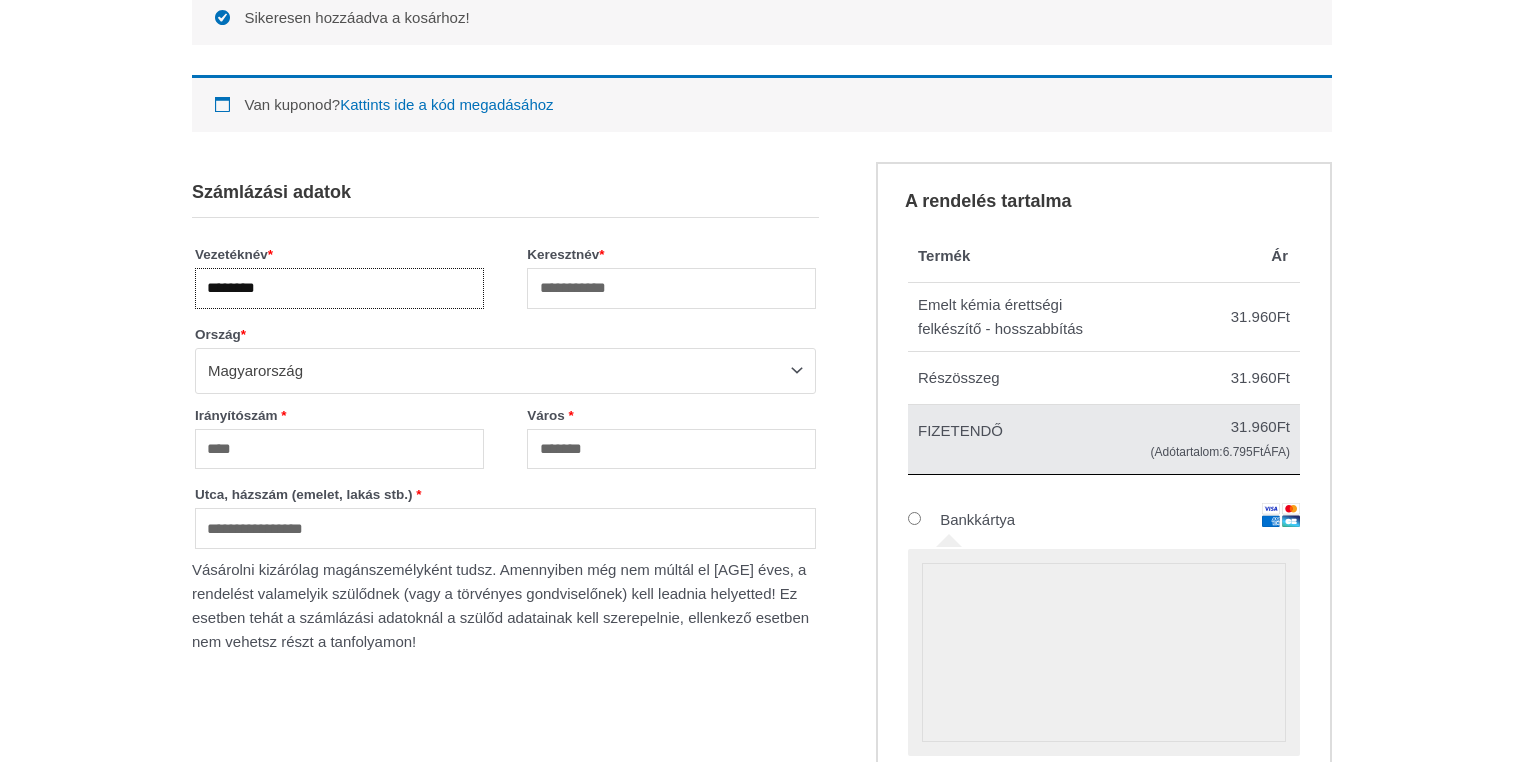 click on "********" at bounding box center [339, 288] 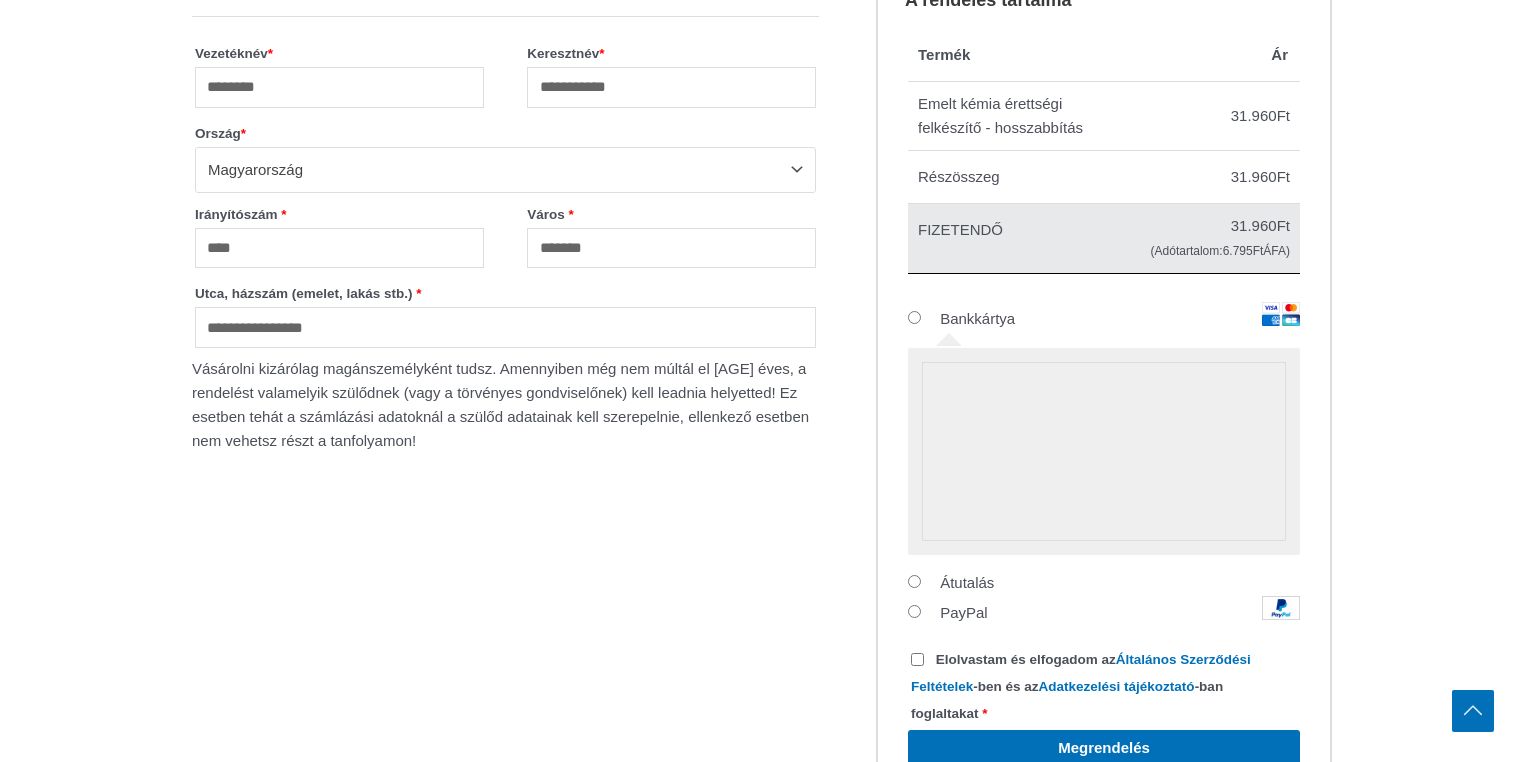 scroll, scrollTop: 400, scrollLeft: 0, axis: vertical 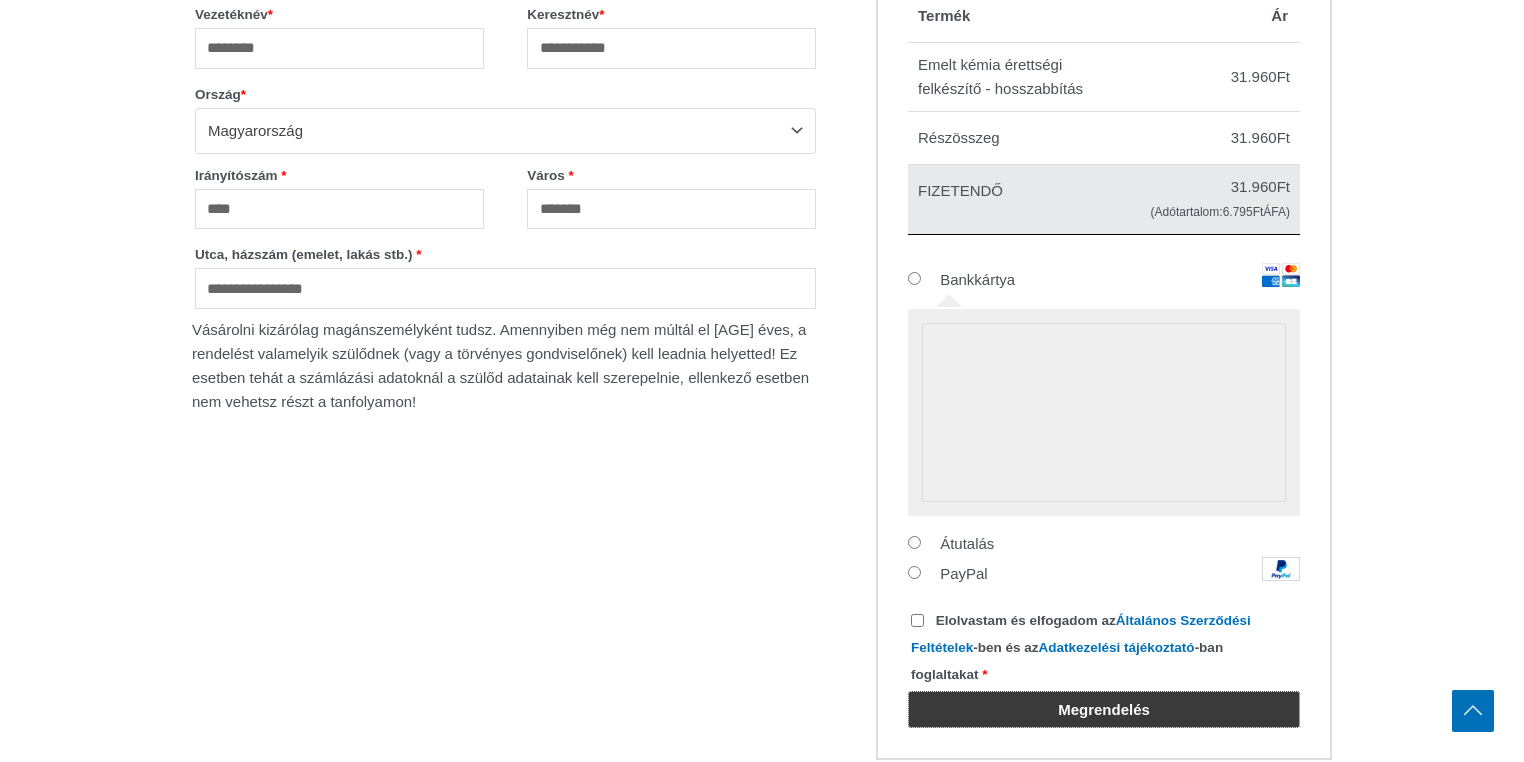 click on "Megrendelés" at bounding box center (1104, 709) 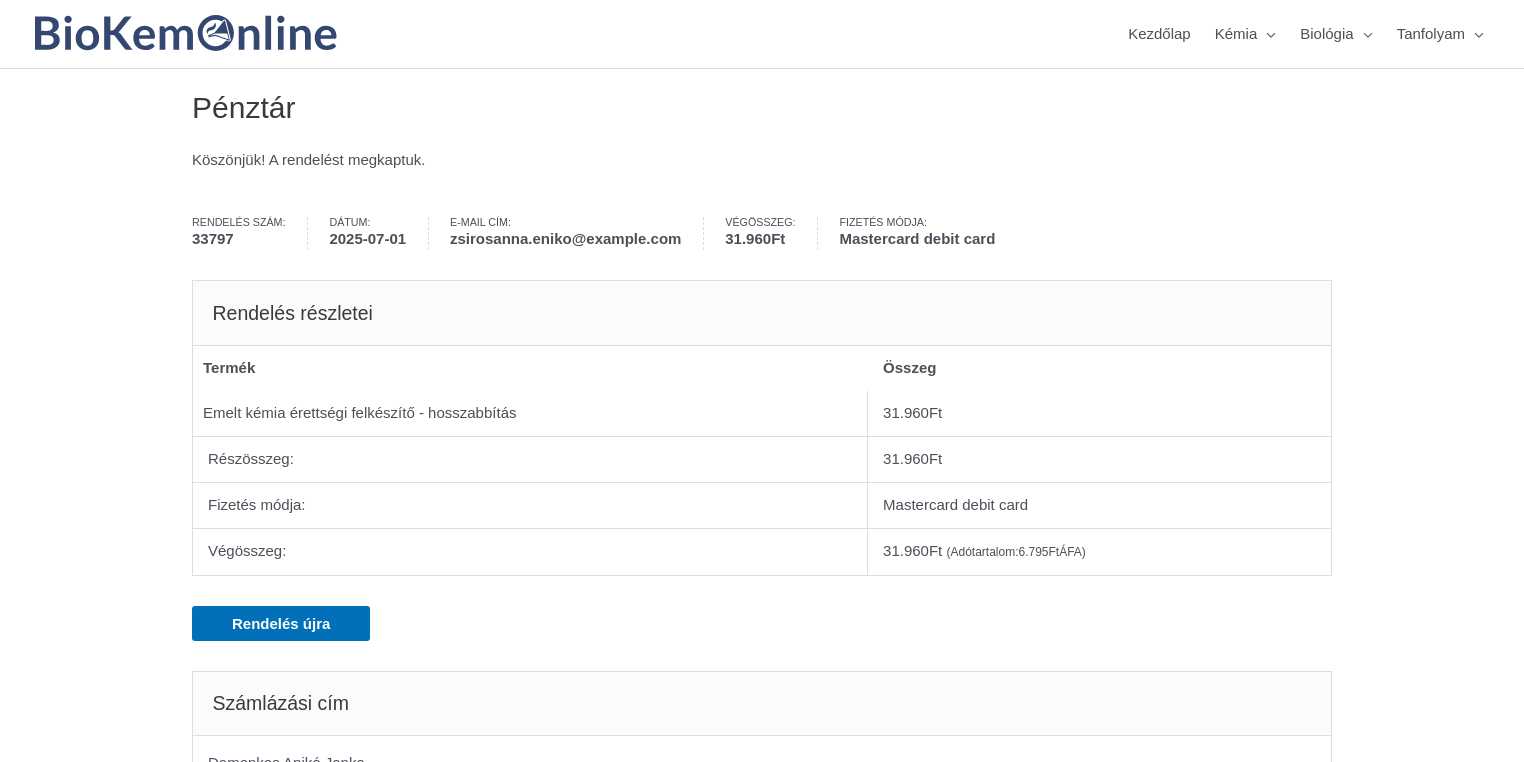 scroll, scrollTop: 0, scrollLeft: 0, axis: both 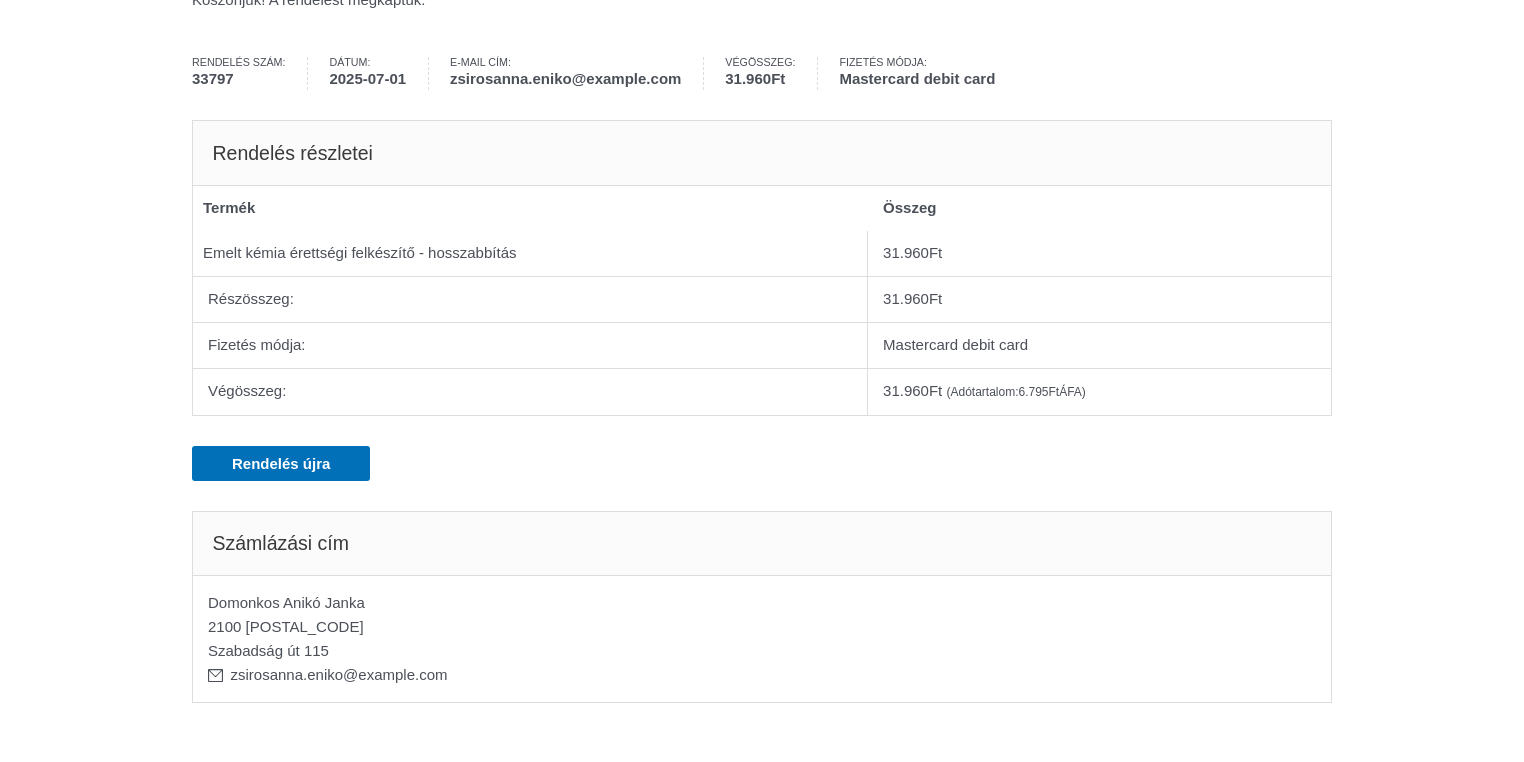 type on "**********" 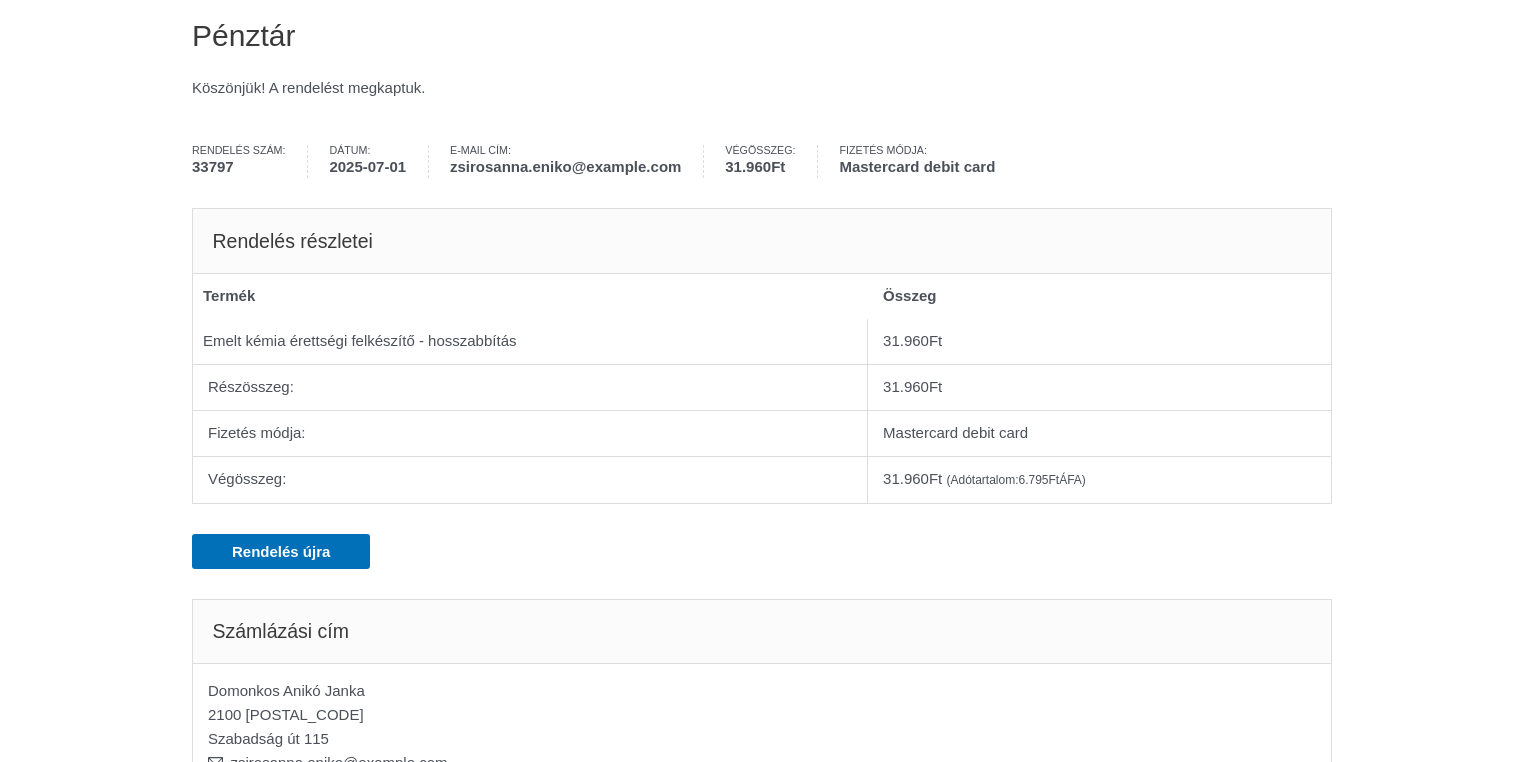 scroll, scrollTop: 0, scrollLeft: 0, axis: both 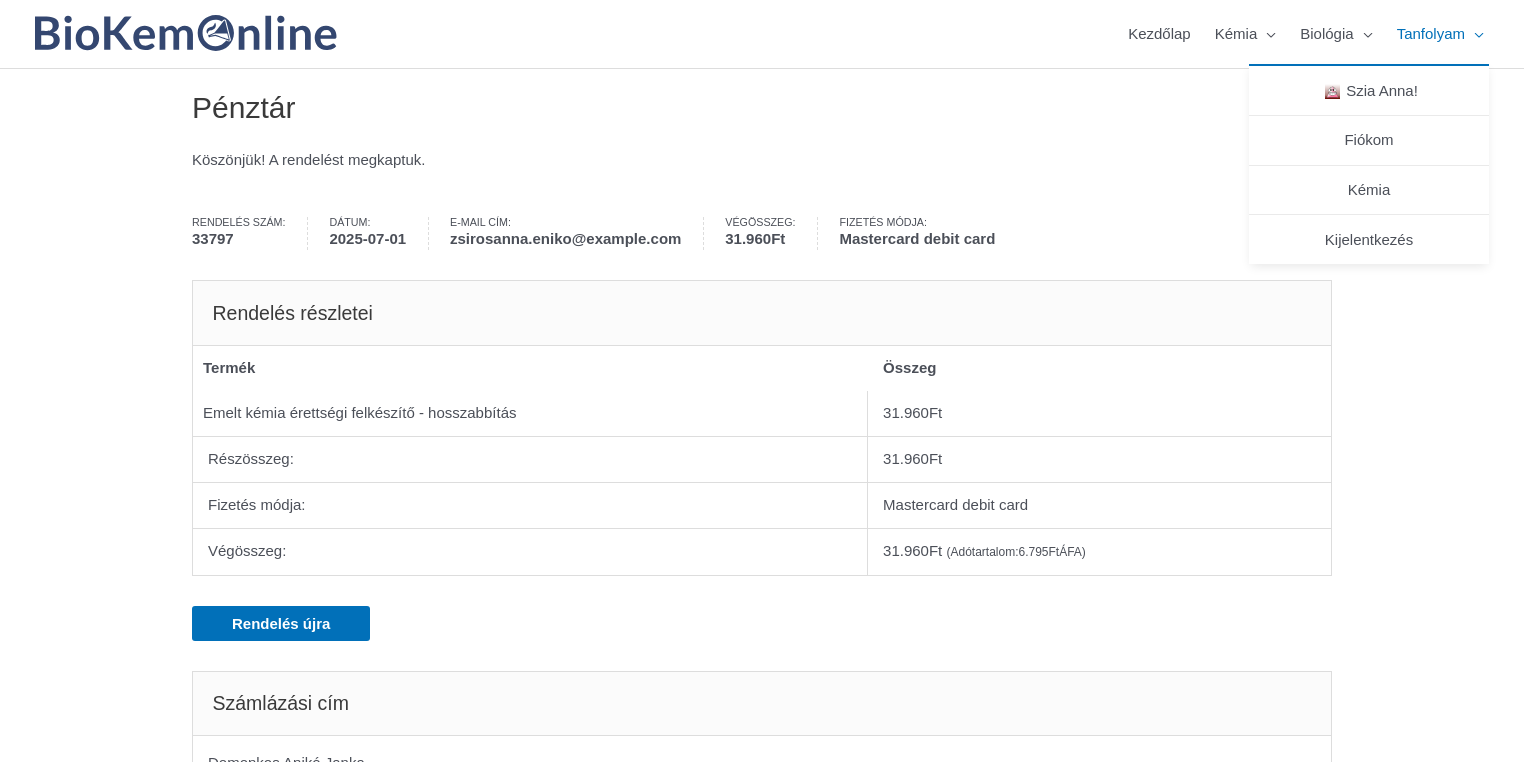click on "Tanfolyam" at bounding box center [1431, 34] 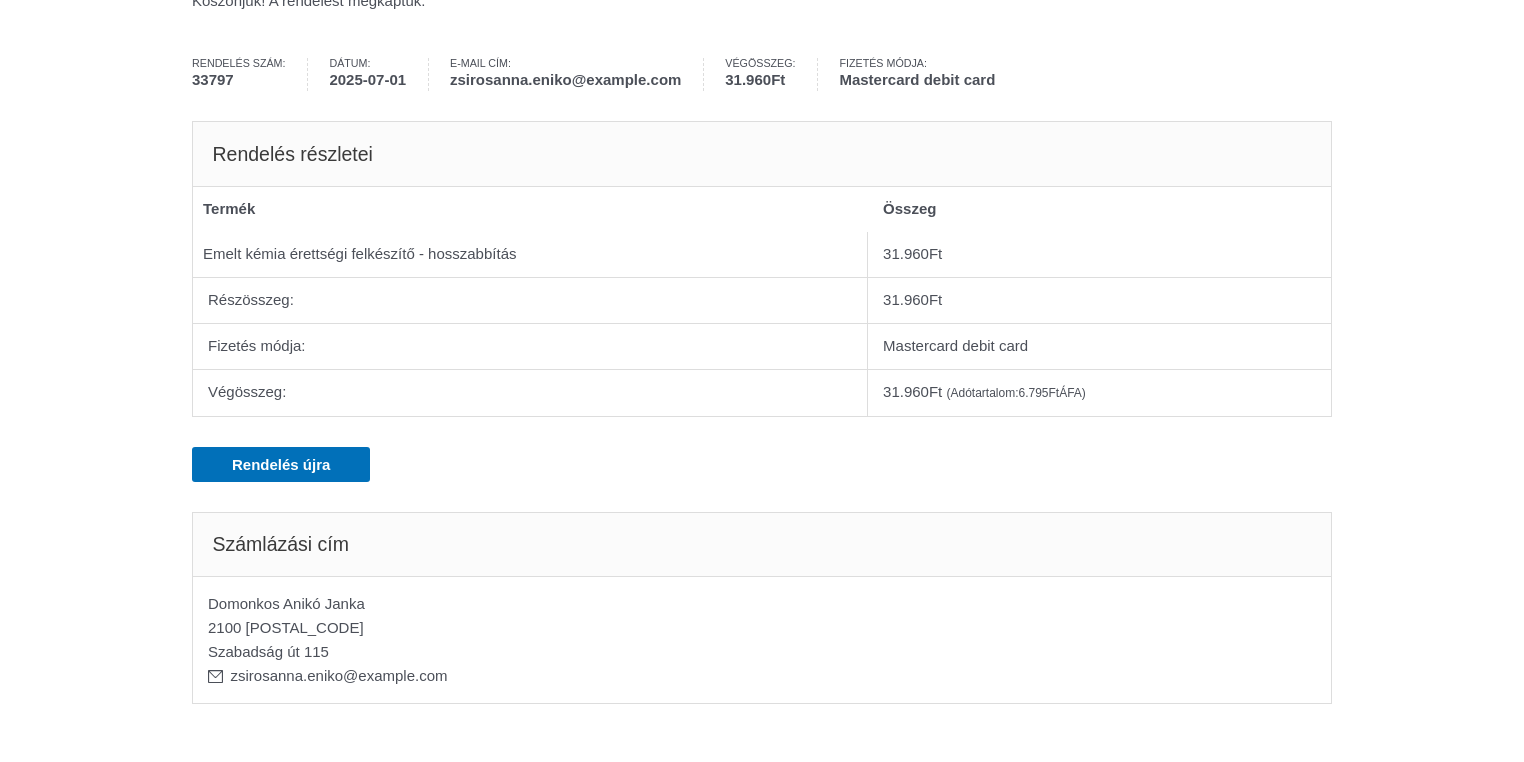 scroll, scrollTop: 0, scrollLeft: 0, axis: both 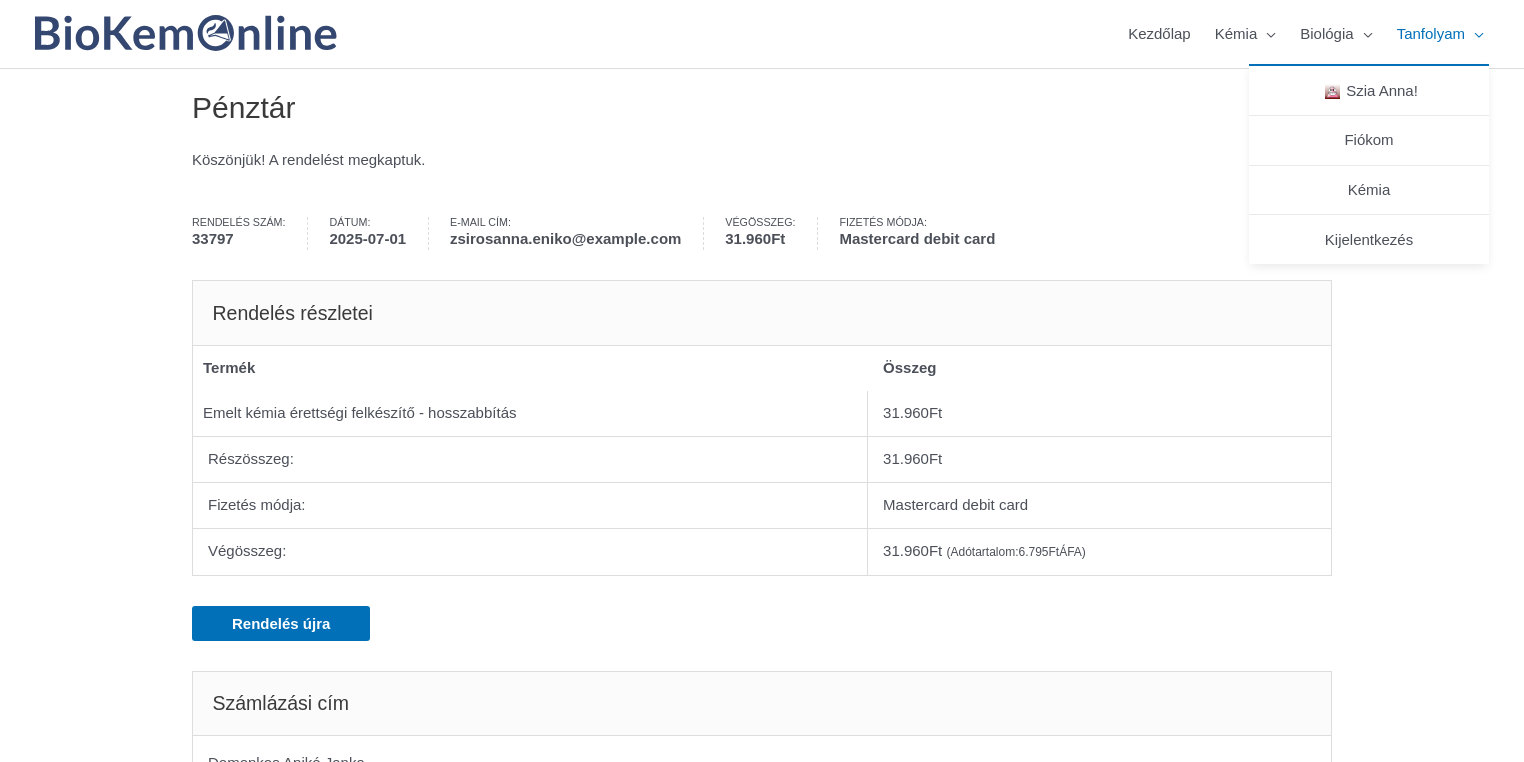 click on "Szia Anna! Fiókom Kémia Kijelentkezés" at bounding box center [1369, 164] 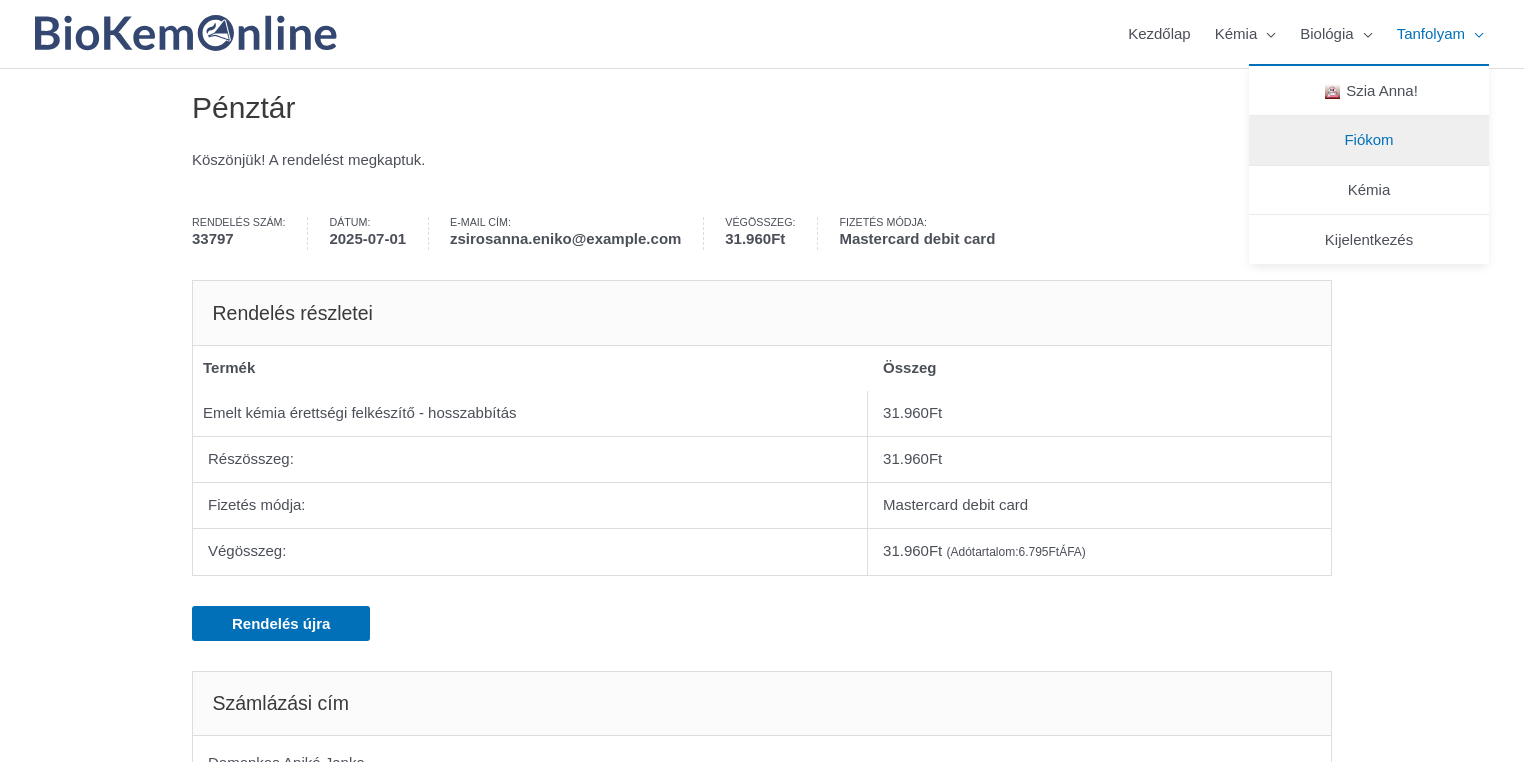 click on "Fiókom" at bounding box center (1369, 141) 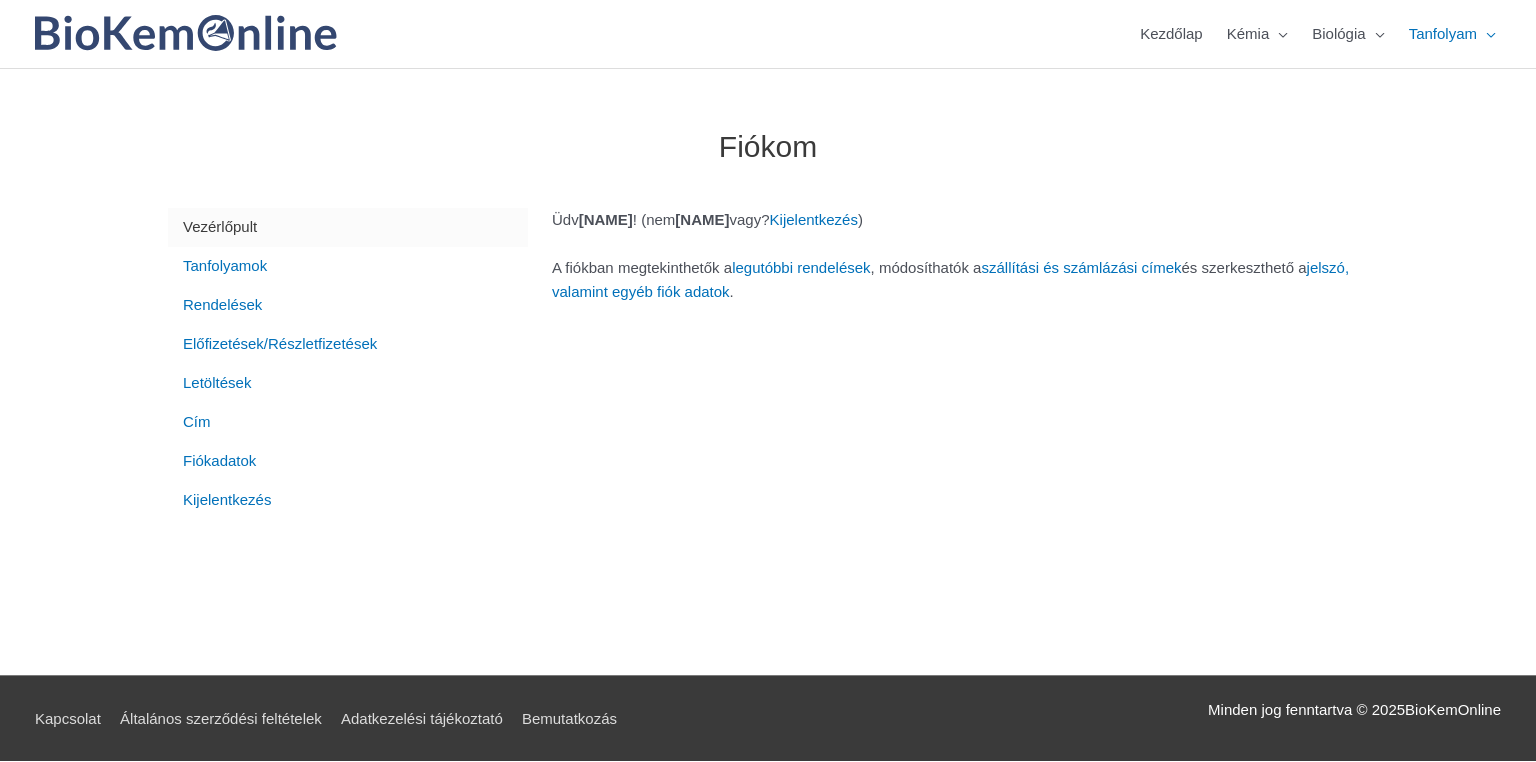 scroll, scrollTop: 0, scrollLeft: 0, axis: both 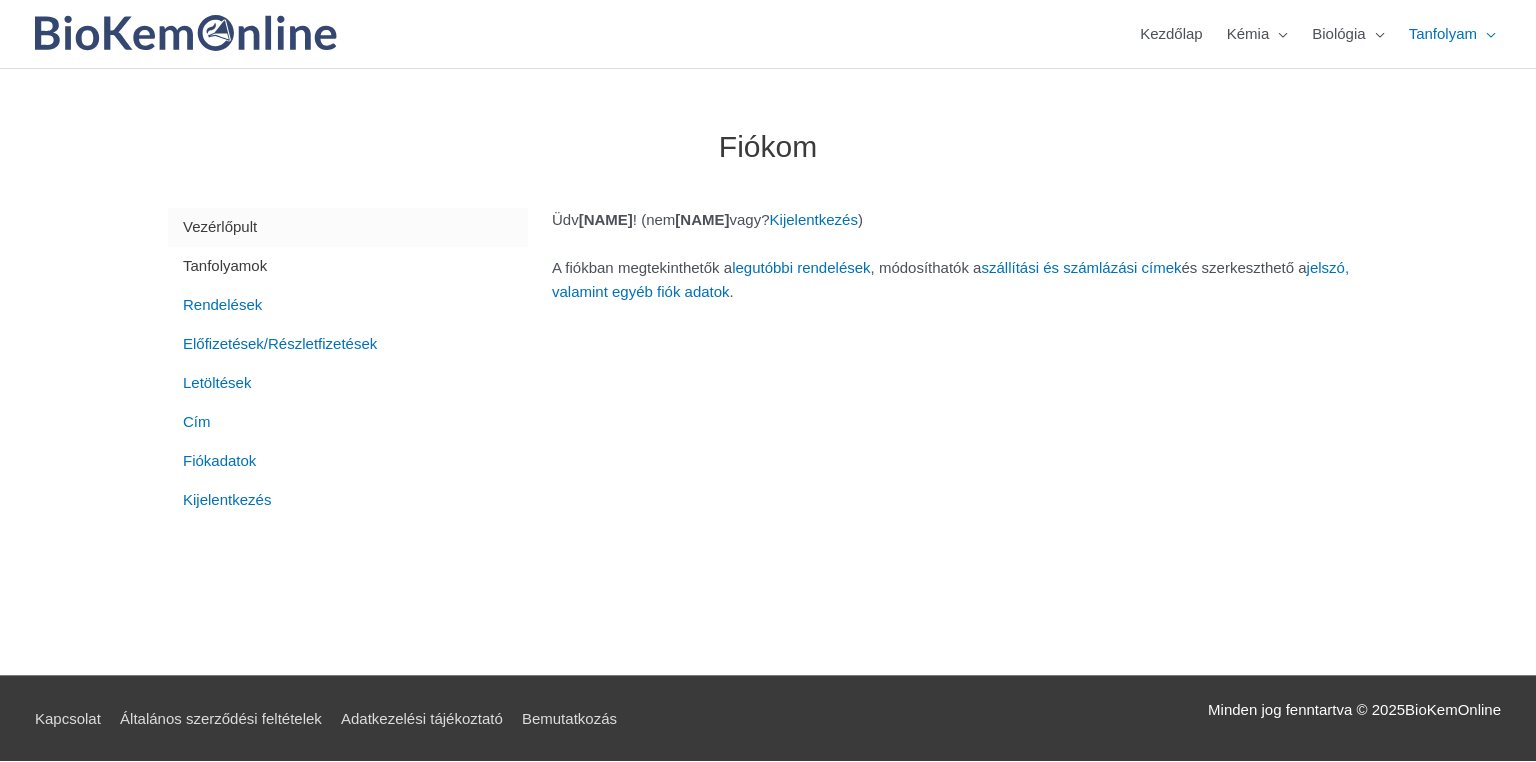 type on "**********" 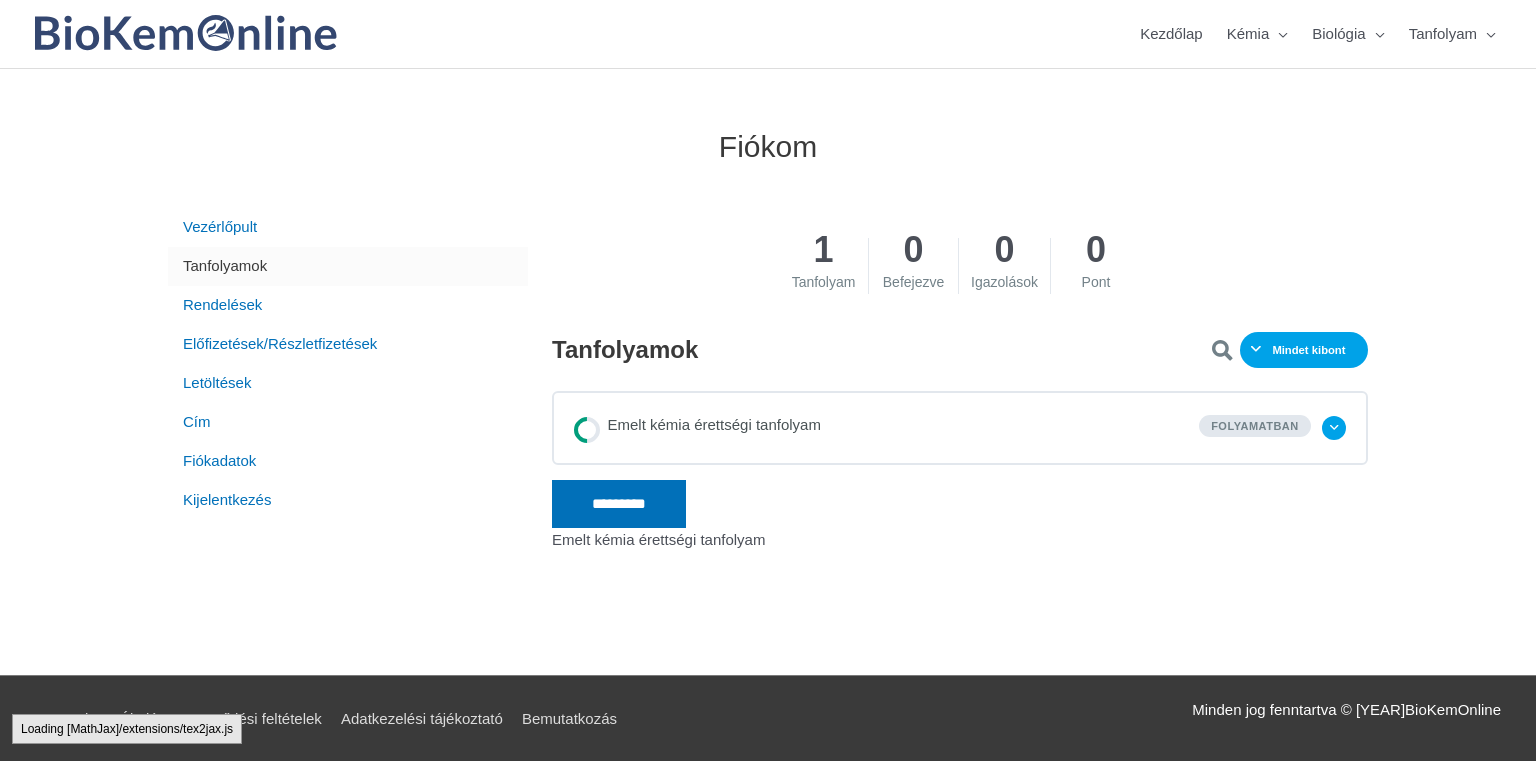 scroll, scrollTop: 0, scrollLeft: 0, axis: both 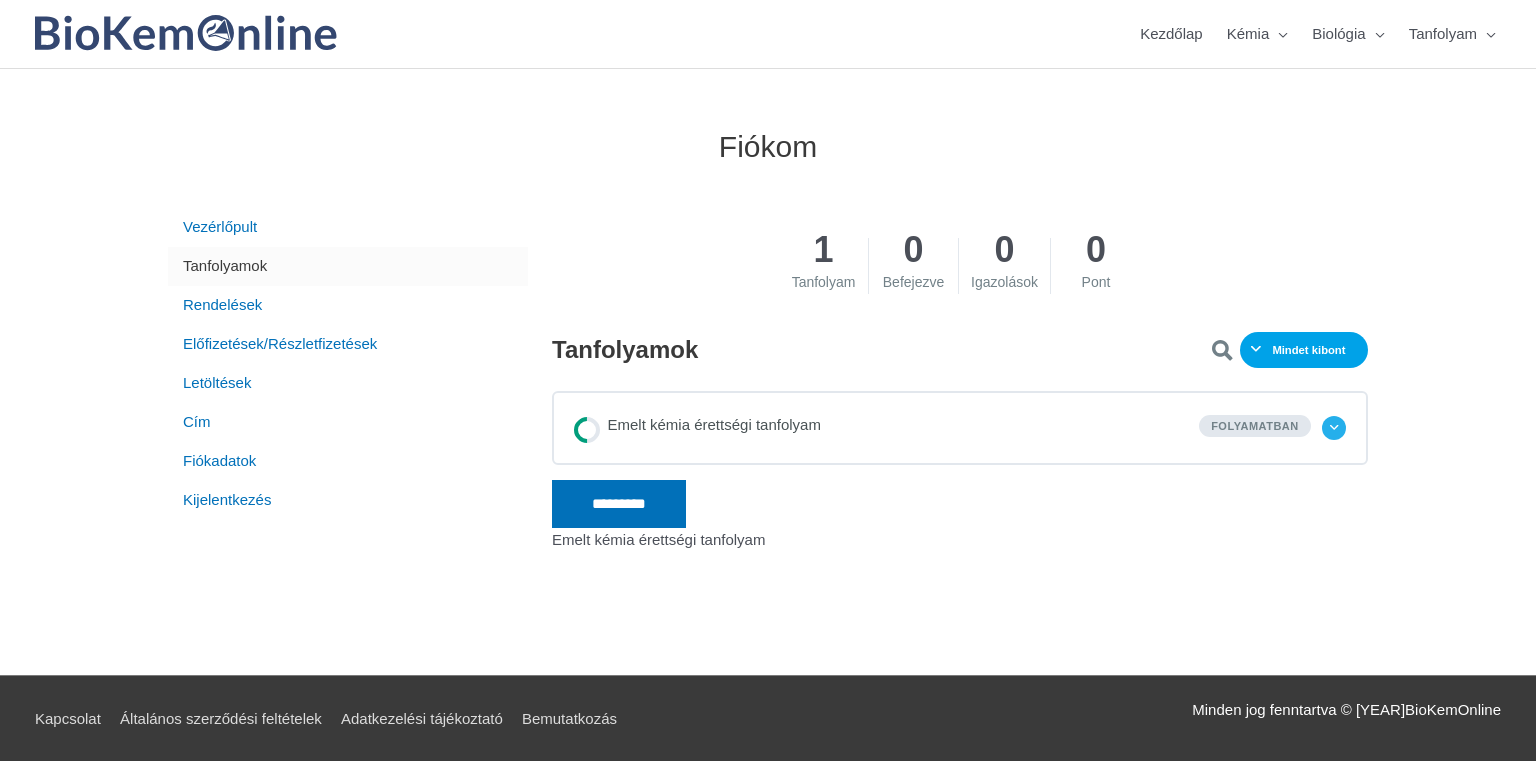 type on "**********" 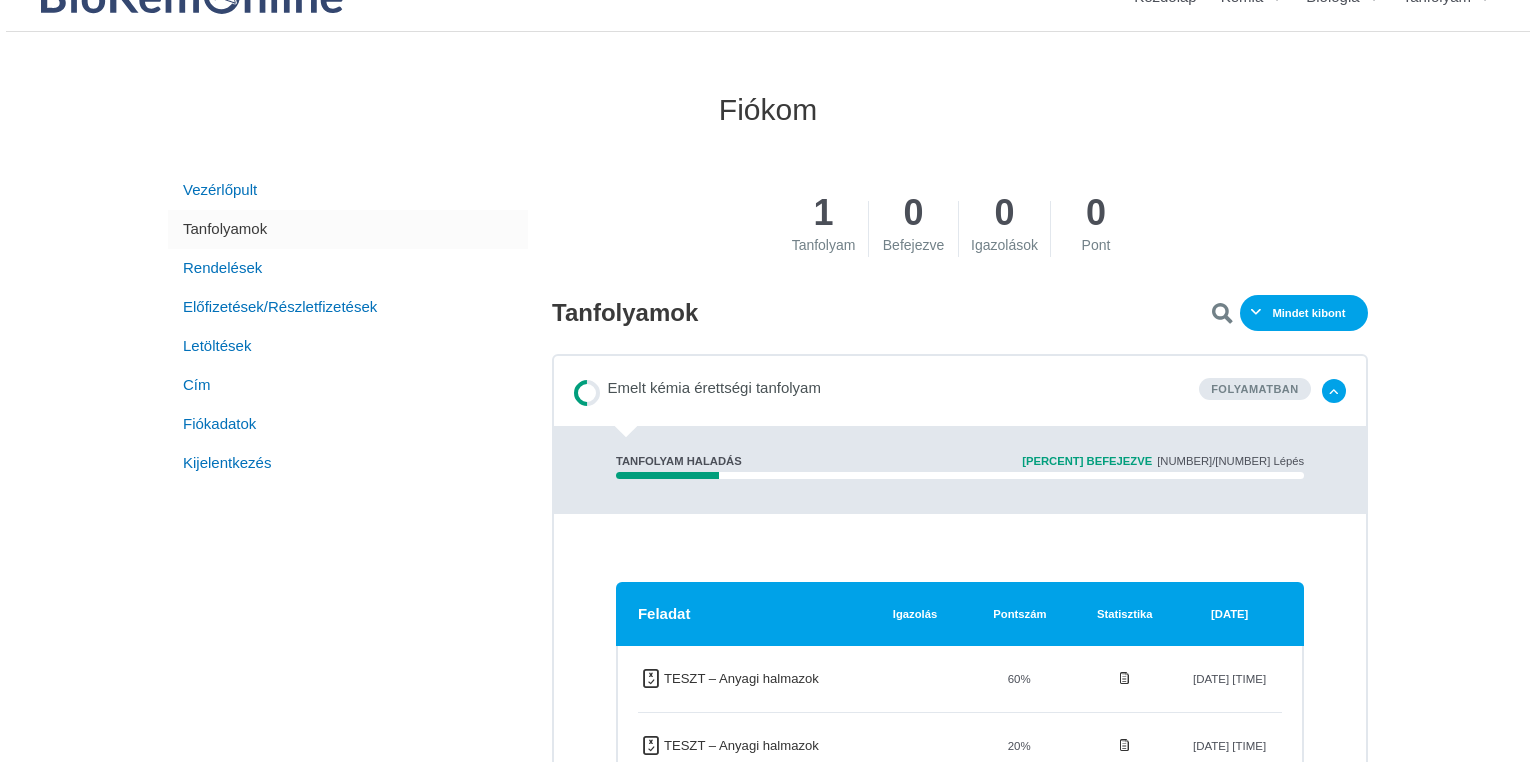 scroll, scrollTop: 0, scrollLeft: 0, axis: both 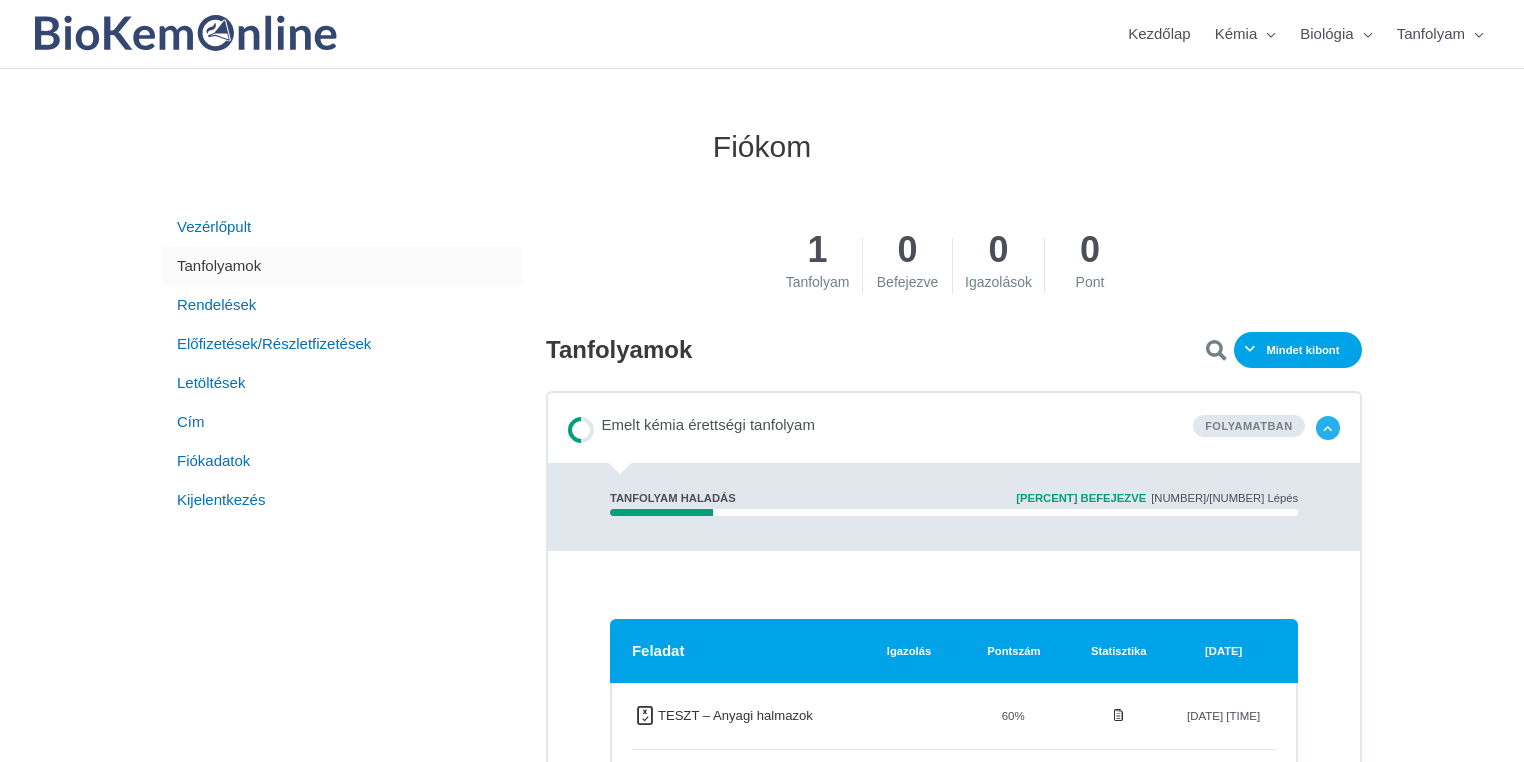 click at bounding box center [1328, 428] 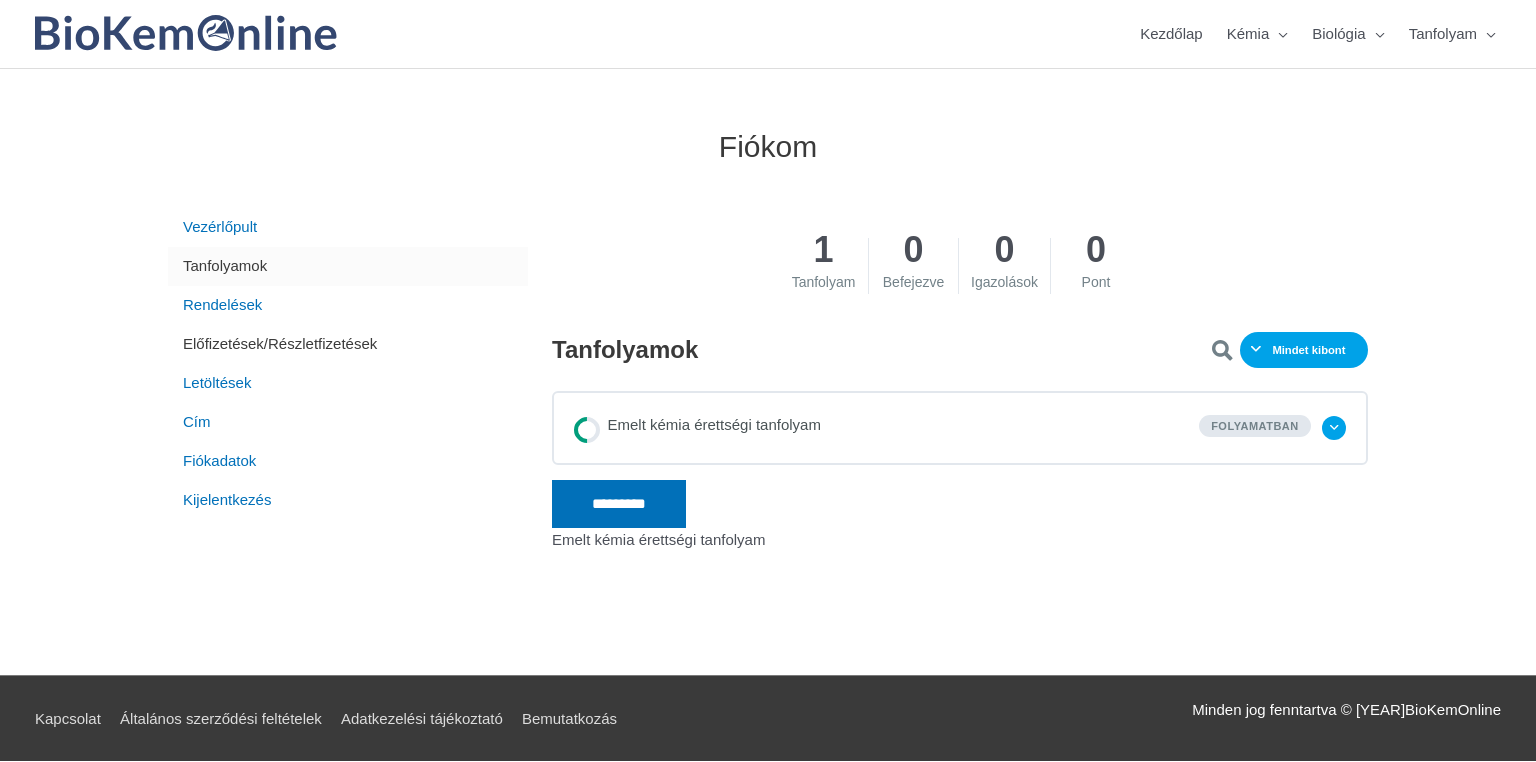 click on "Előfizetések/Részletfizetések" at bounding box center [348, 344] 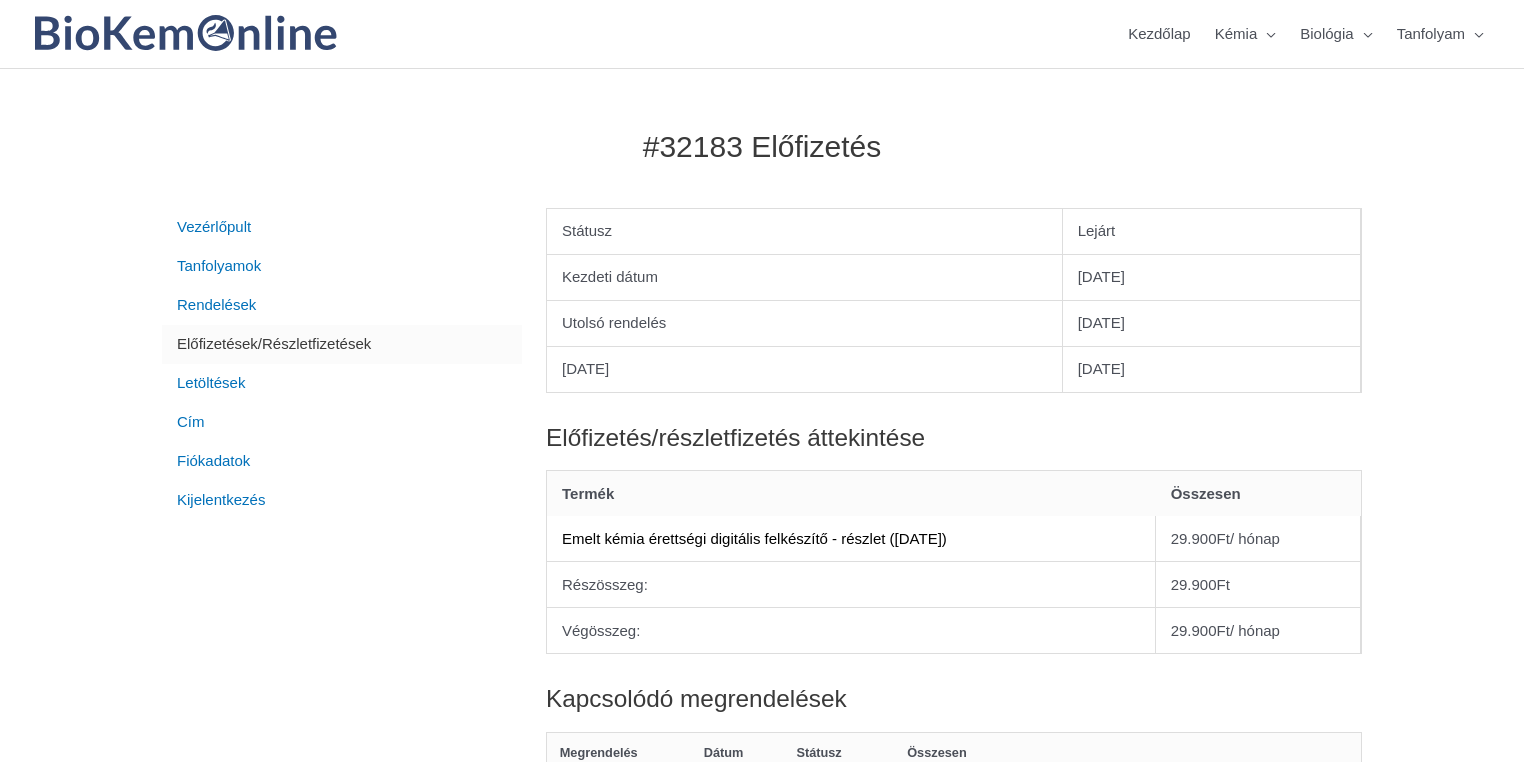 scroll, scrollTop: 0, scrollLeft: 0, axis: both 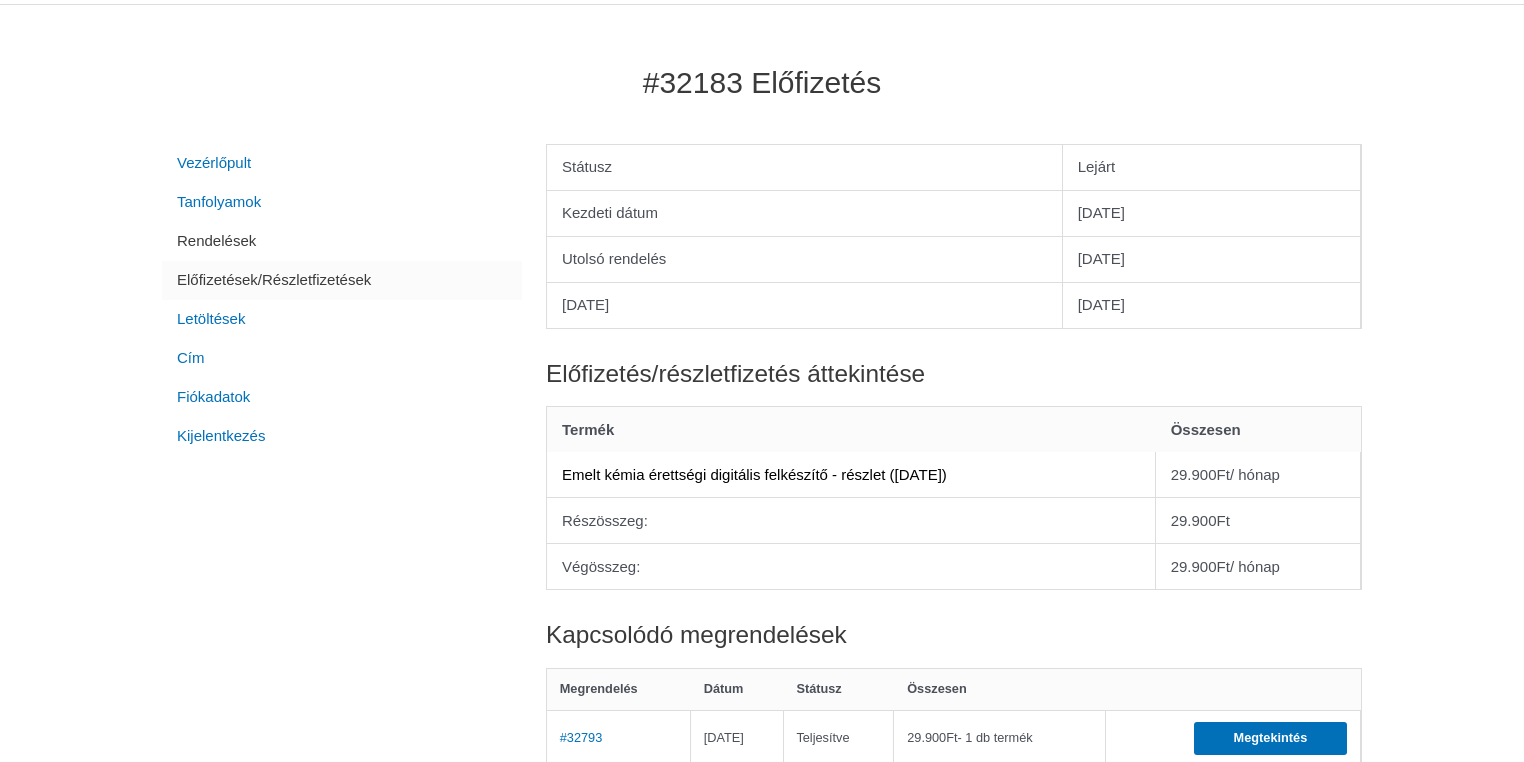 type on "**********" 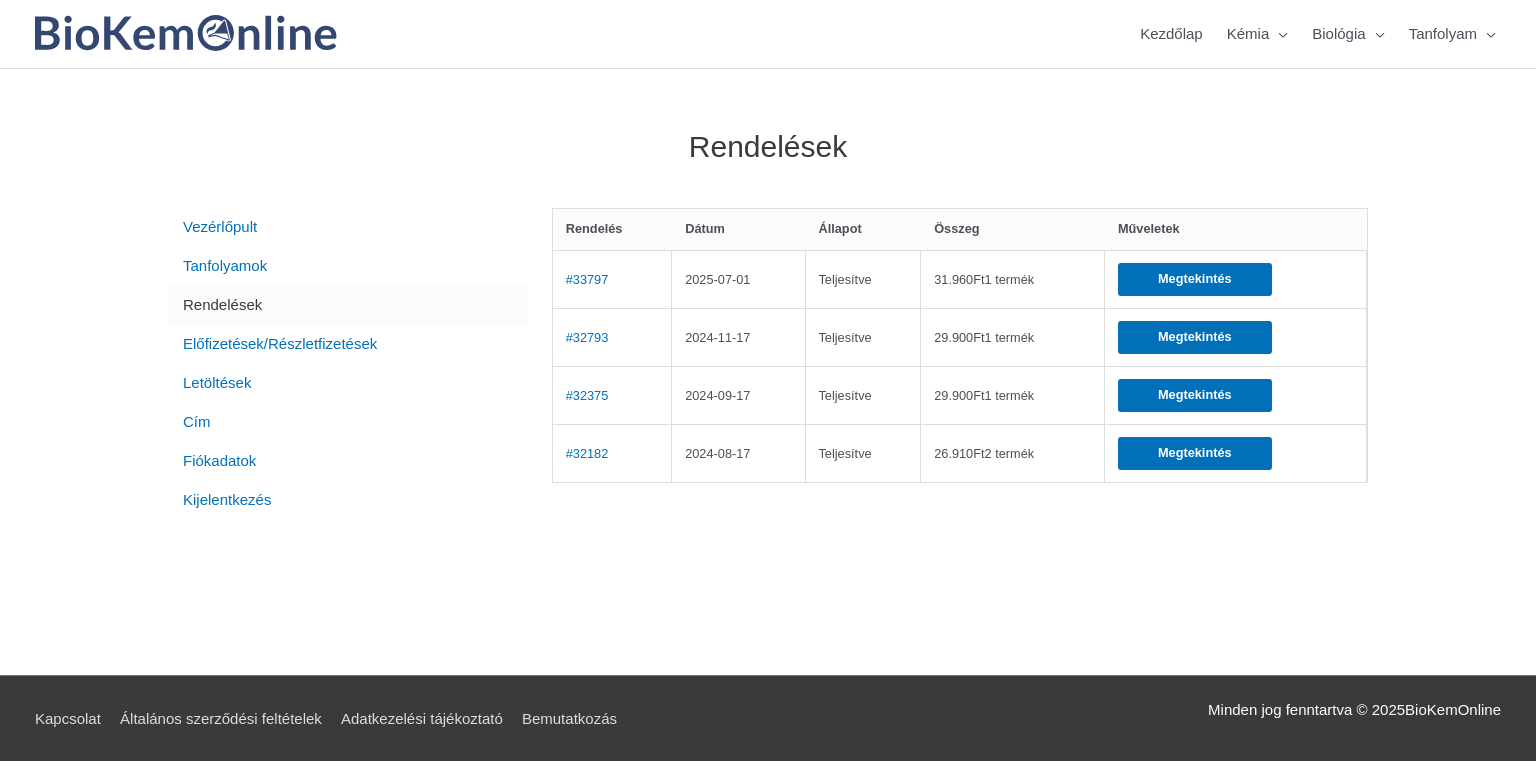 scroll, scrollTop: 0, scrollLeft: 0, axis: both 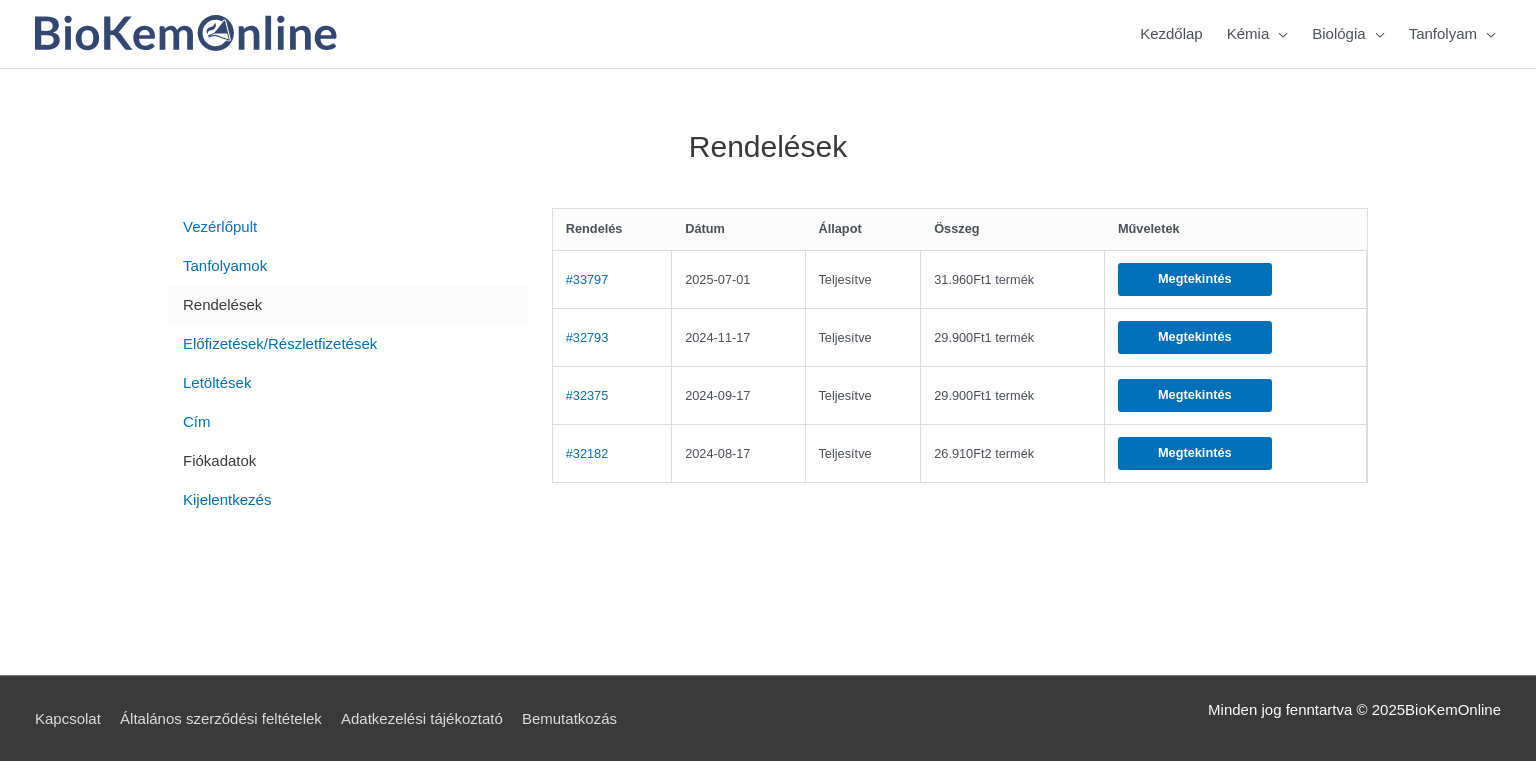 type on "**********" 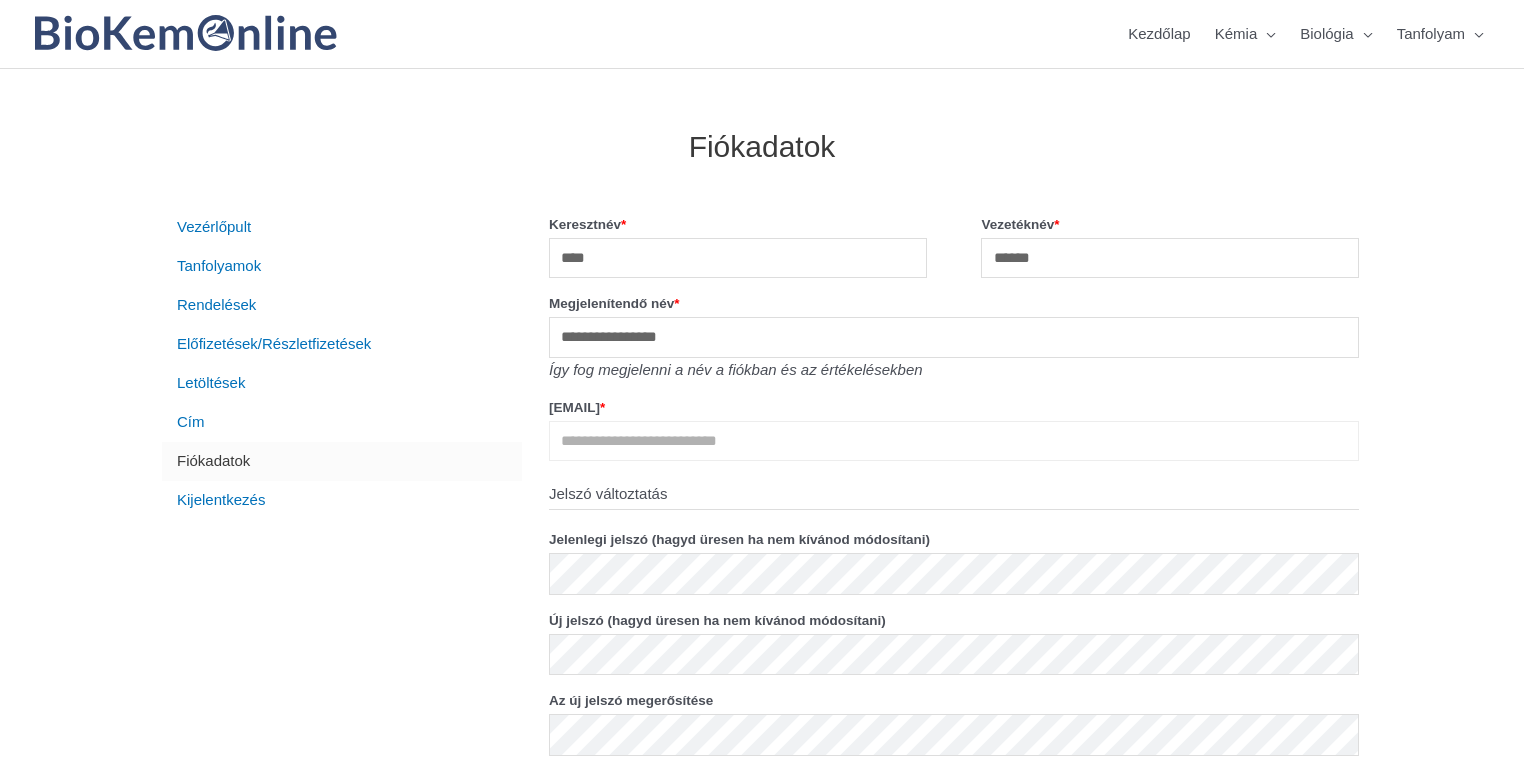 scroll, scrollTop: 0, scrollLeft: 0, axis: both 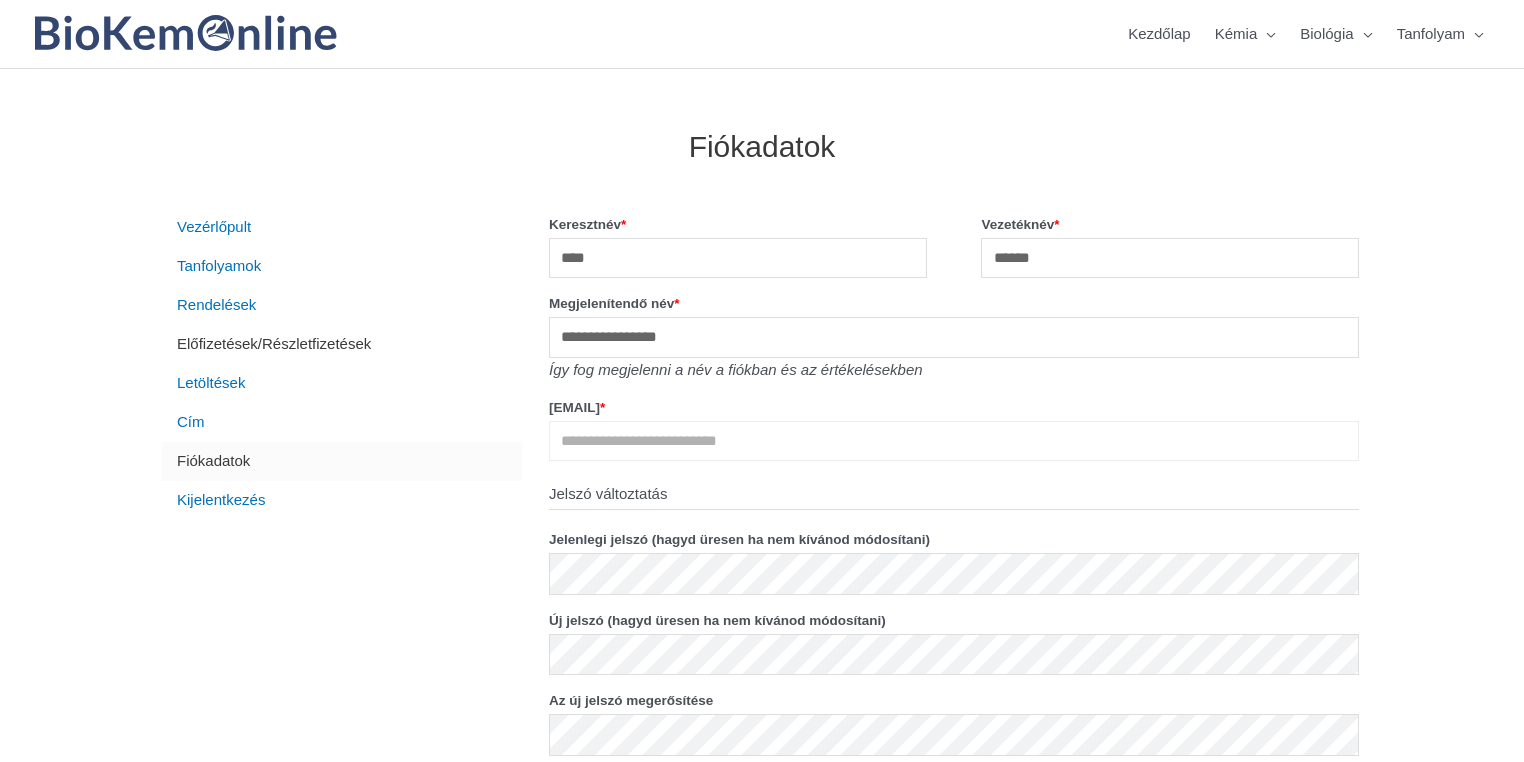 type on "**********" 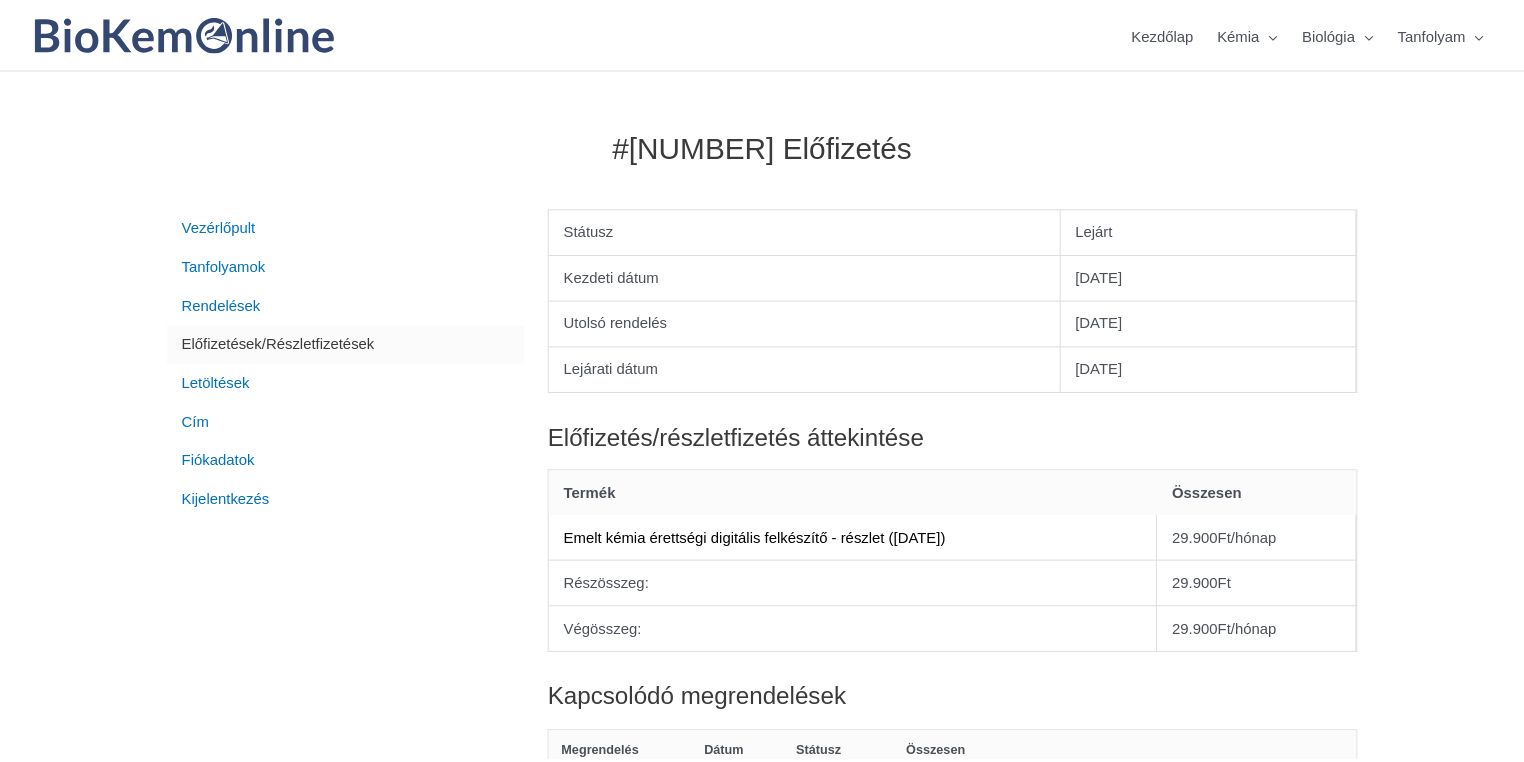 scroll, scrollTop: 0, scrollLeft: 0, axis: both 